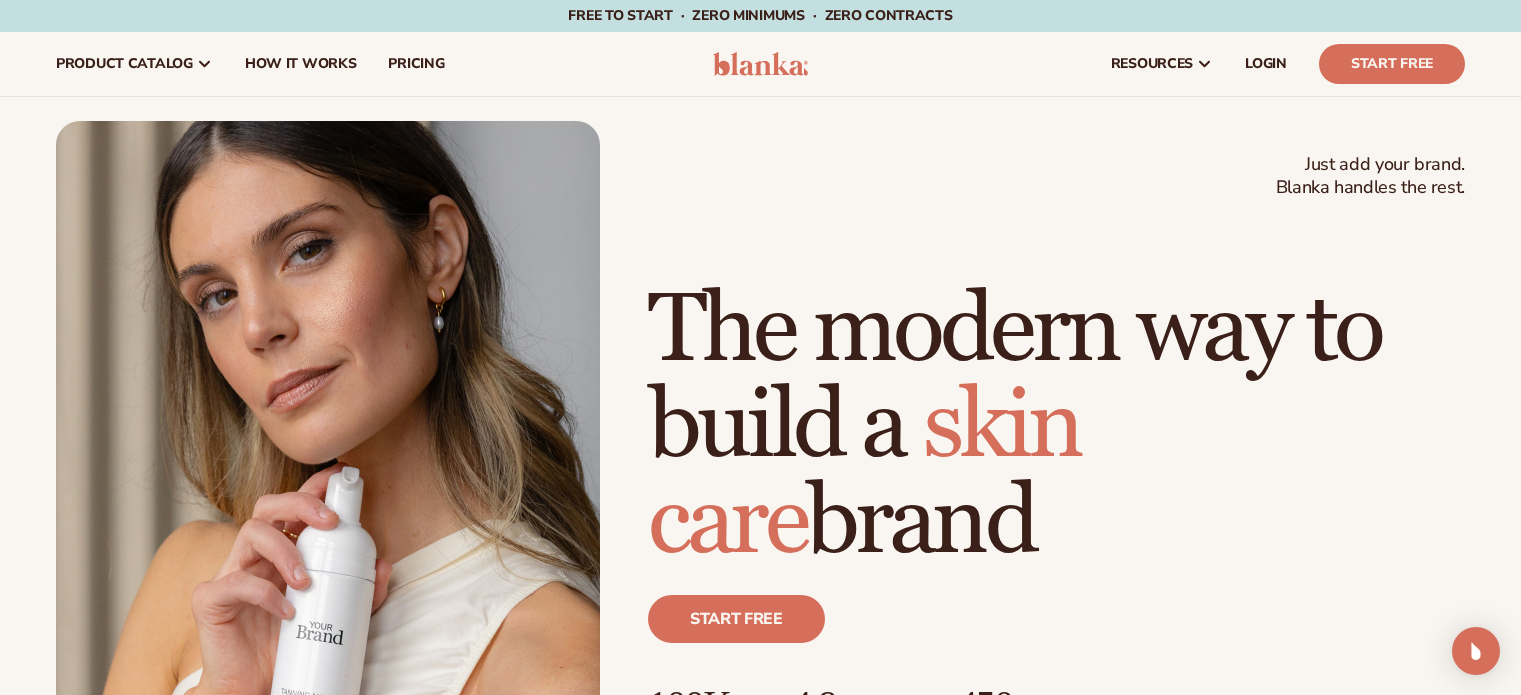 scroll, scrollTop: 0, scrollLeft: 0, axis: both 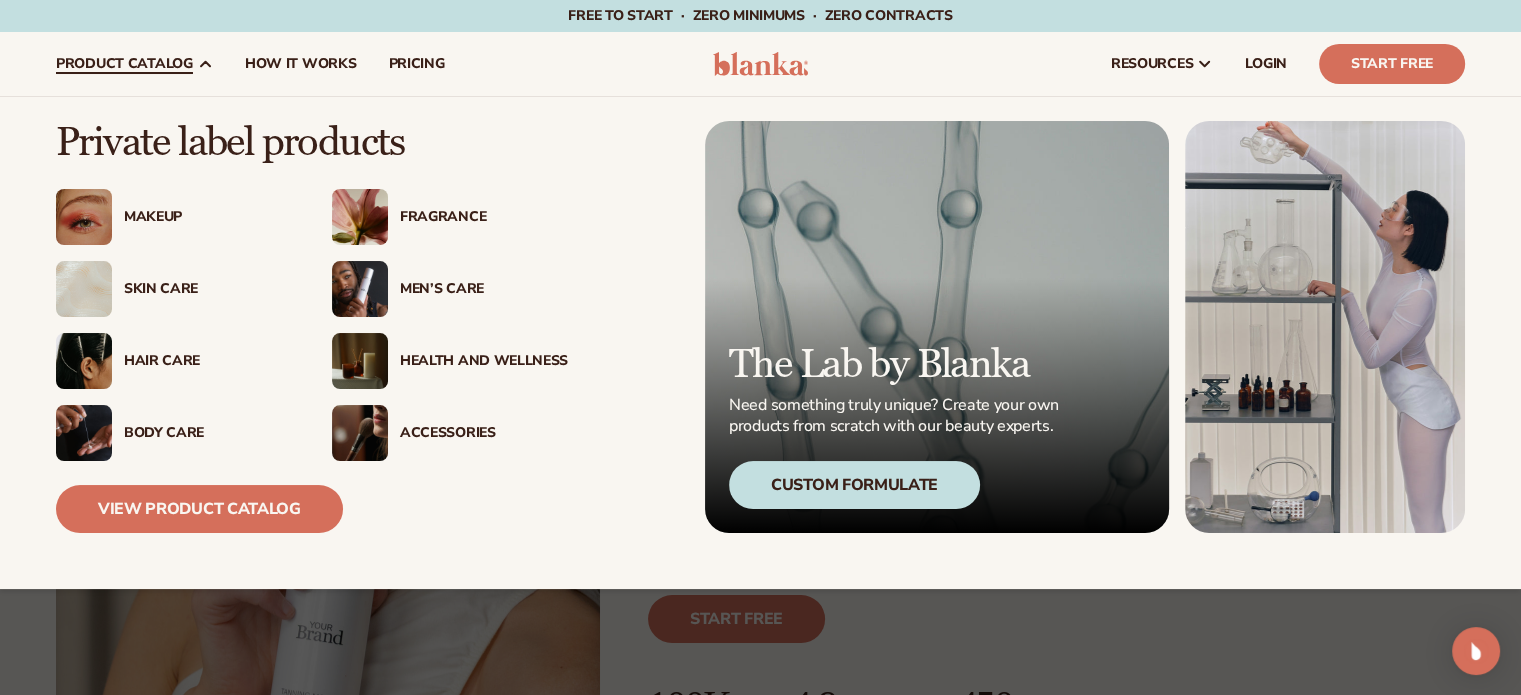 click on "Makeup" at bounding box center (174, 217) 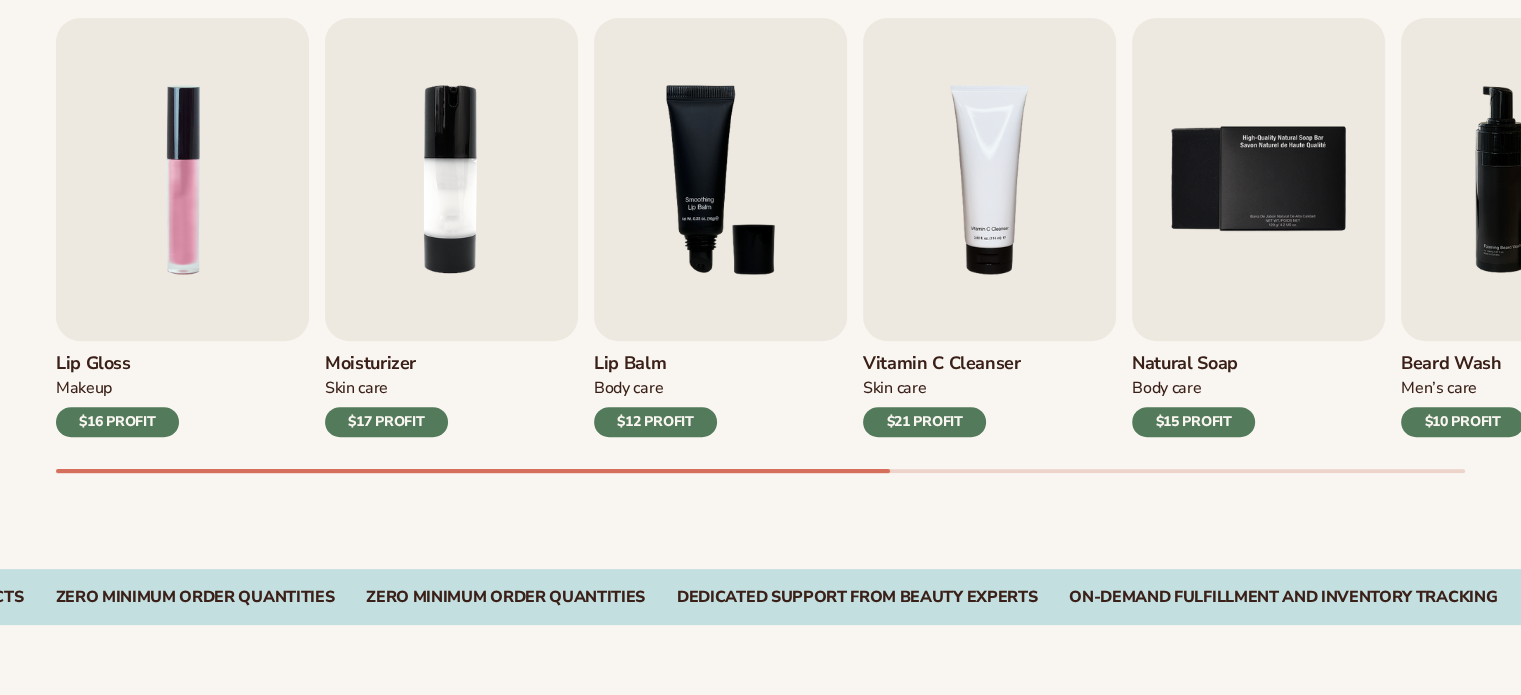 scroll, scrollTop: 700, scrollLeft: 0, axis: vertical 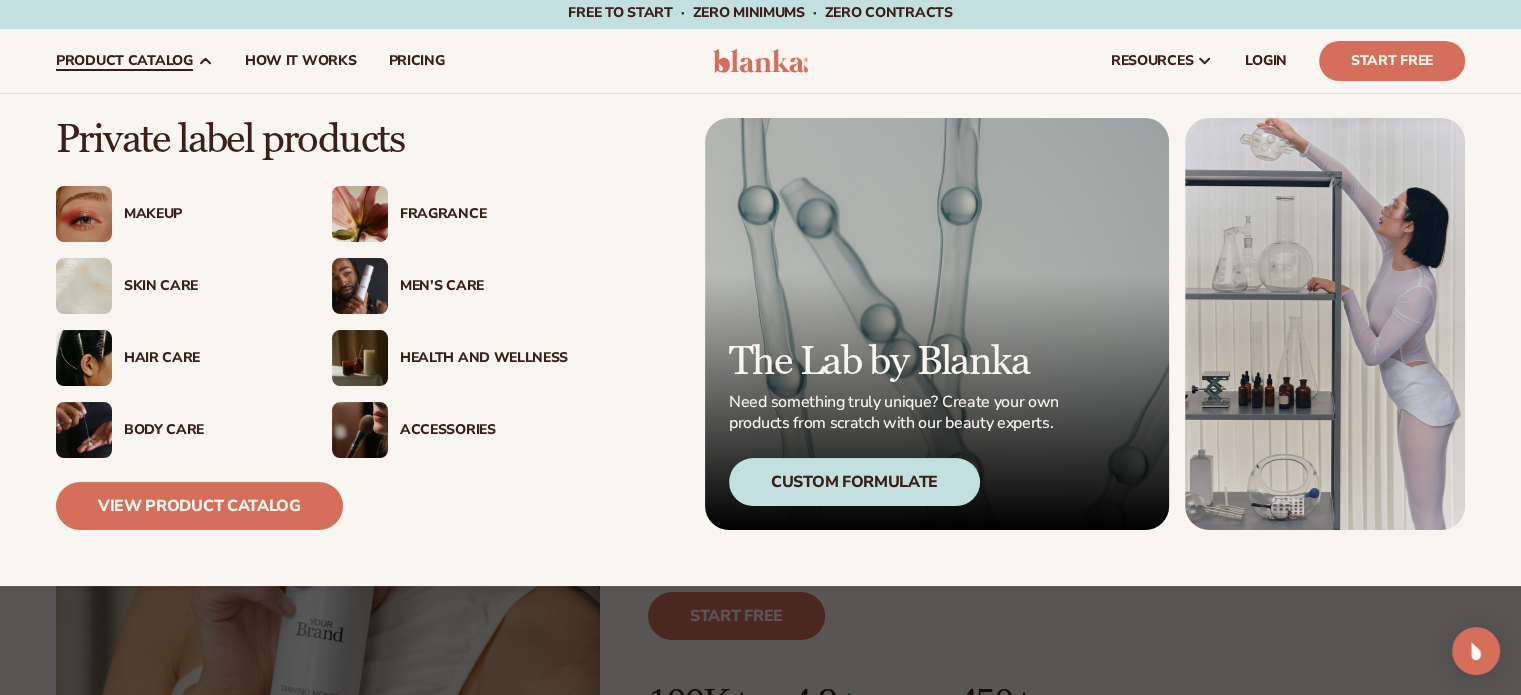 click on "product catalog" at bounding box center [124, 61] 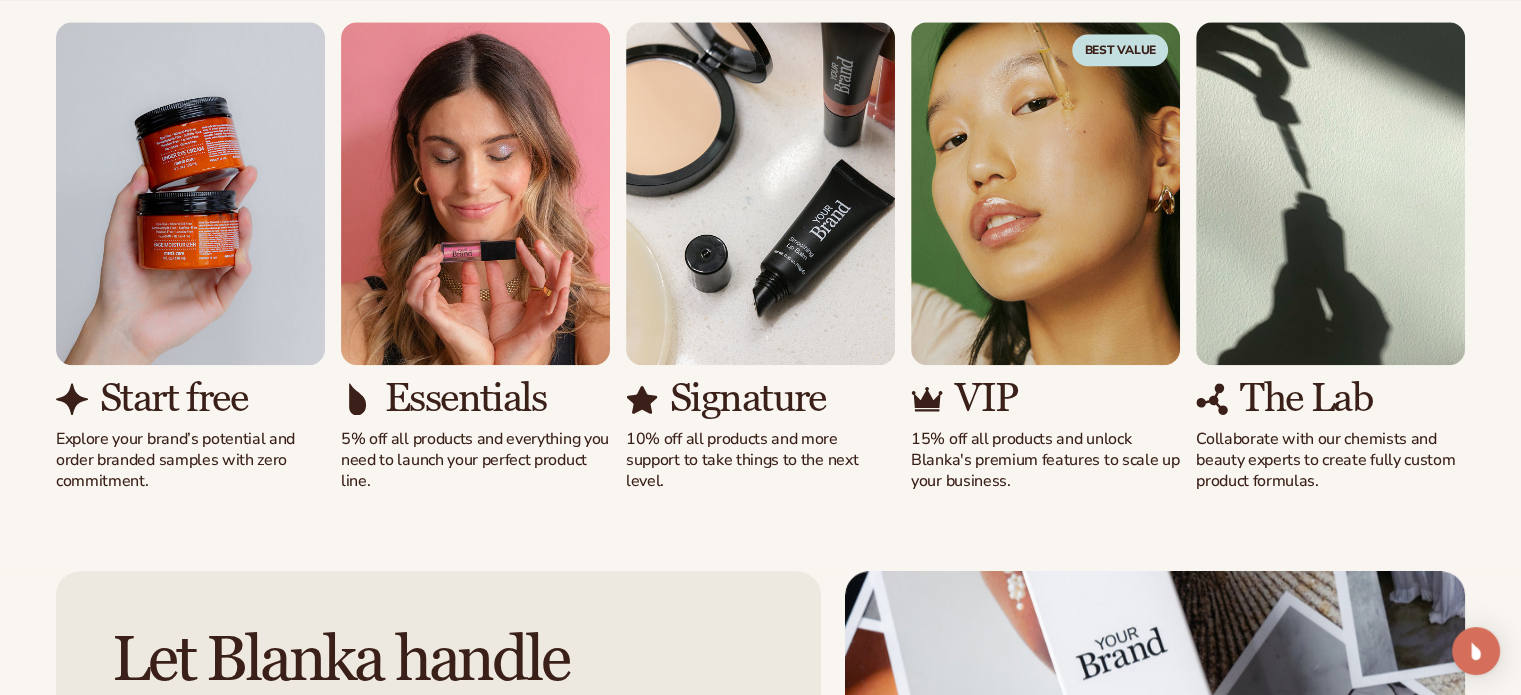 scroll, scrollTop: 1903, scrollLeft: 0, axis: vertical 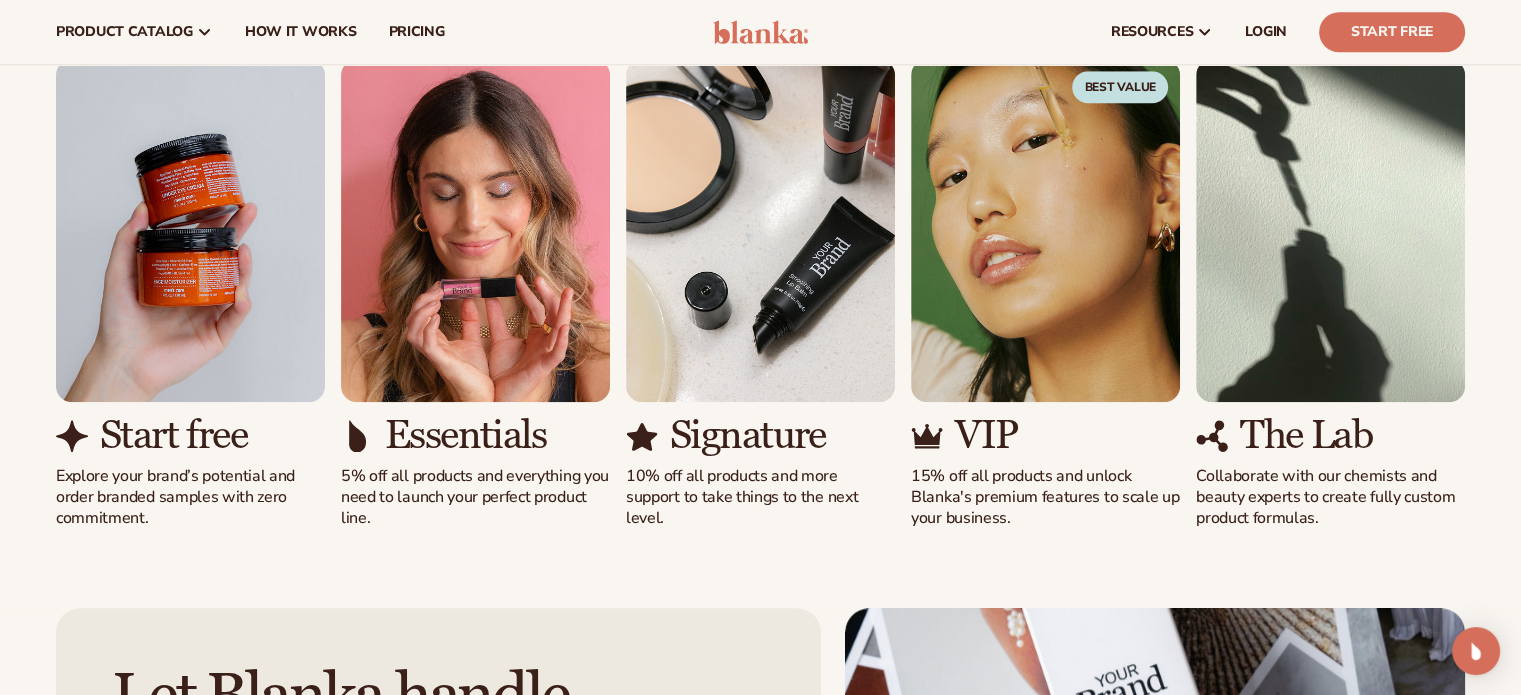 click on "The Lab" at bounding box center (1306, 436) 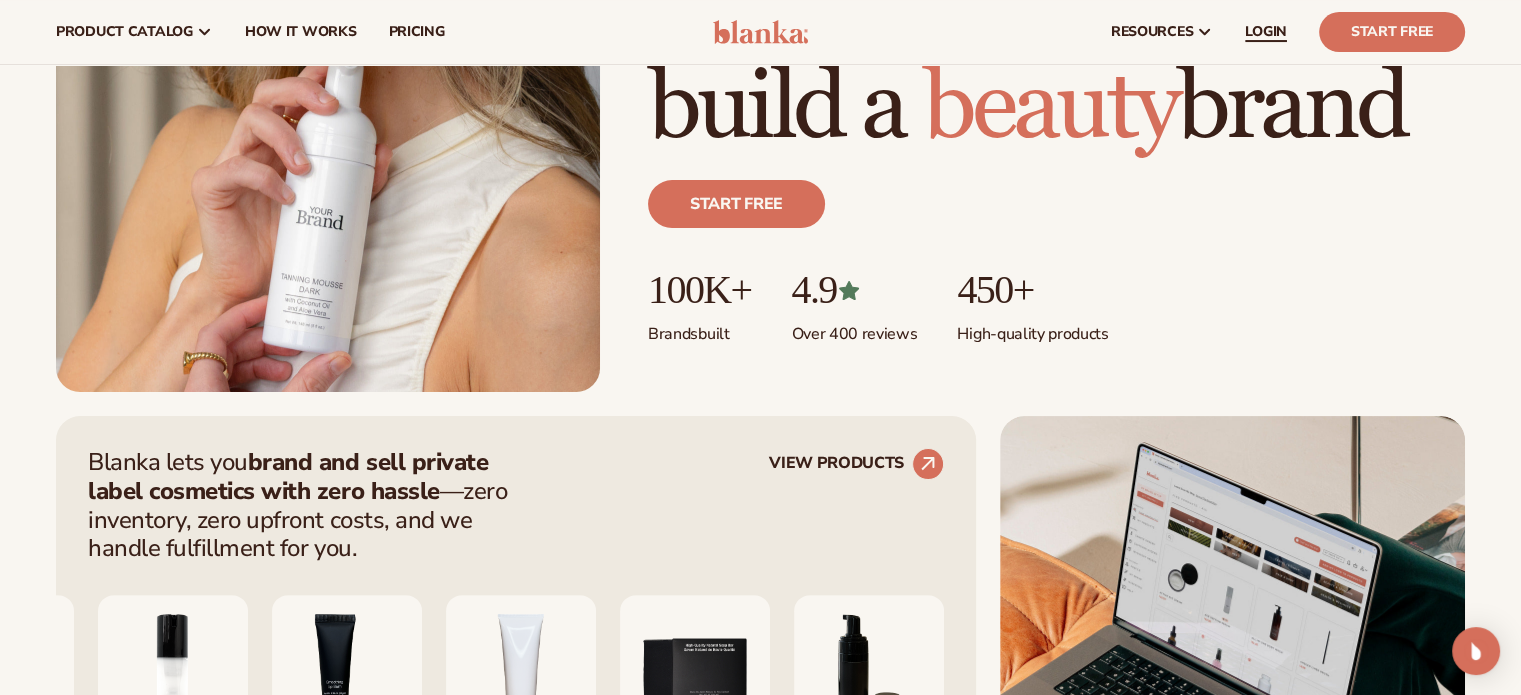 scroll, scrollTop: 1936, scrollLeft: 0, axis: vertical 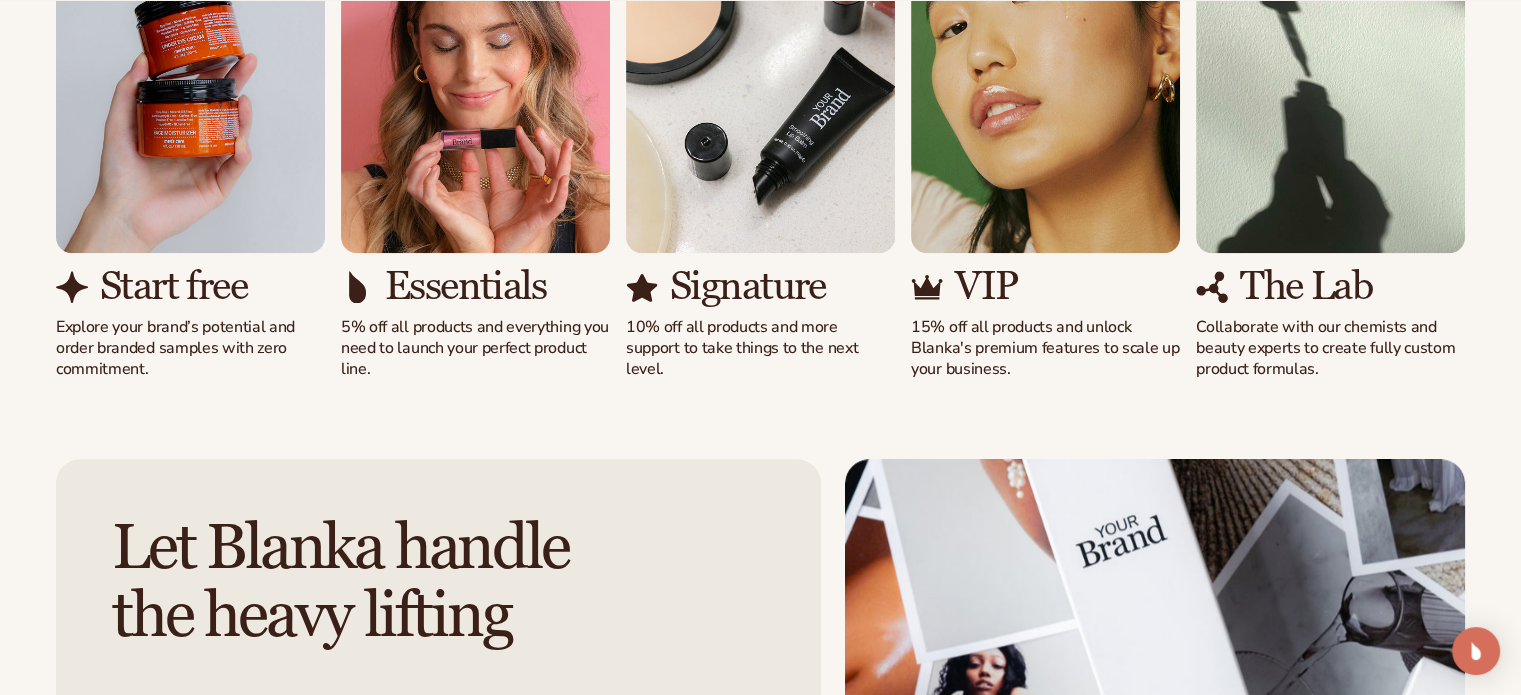 click on "Start free
Explore your brand’s potential and order branded samples with zero commitment.
Essentials
5% off all products and everything you need to launch your perfect product line.
Signature" at bounding box center [760, 145] 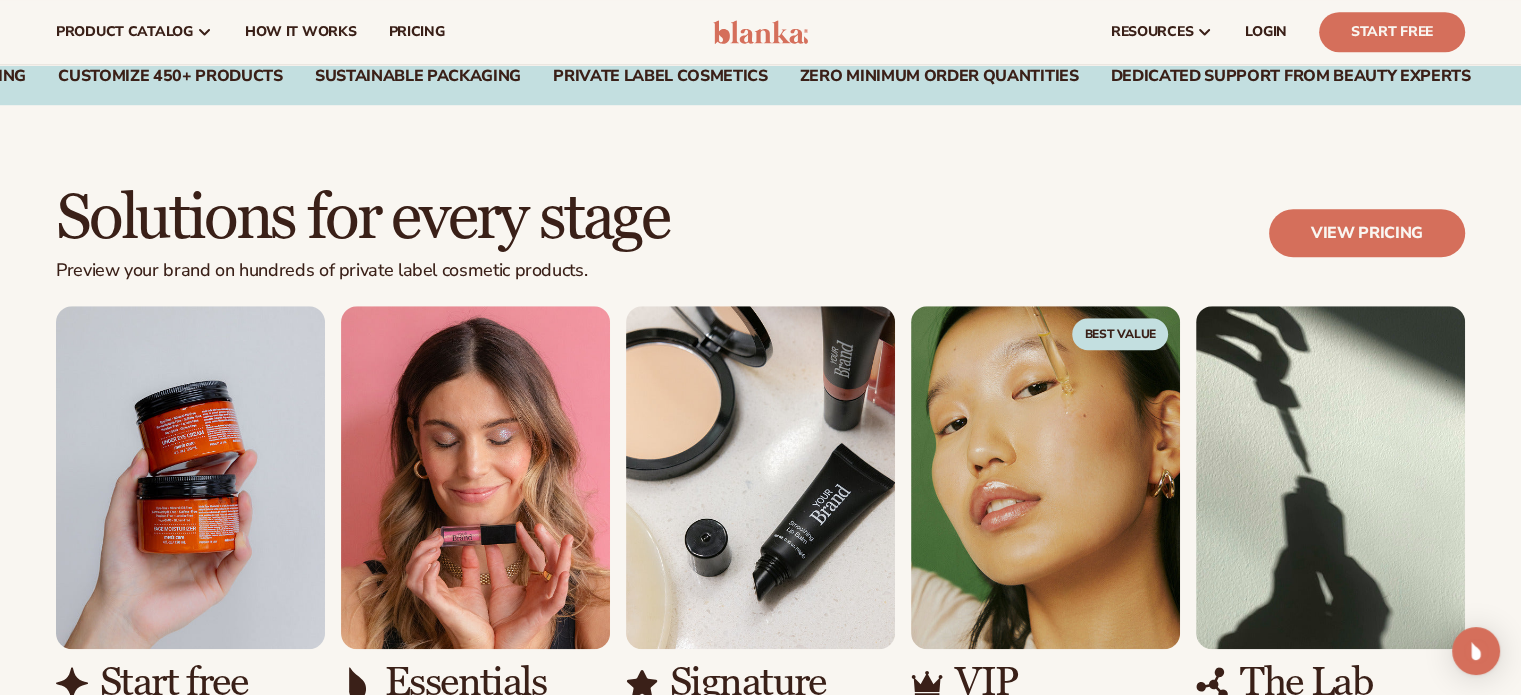 scroll, scrollTop: 1536, scrollLeft: 0, axis: vertical 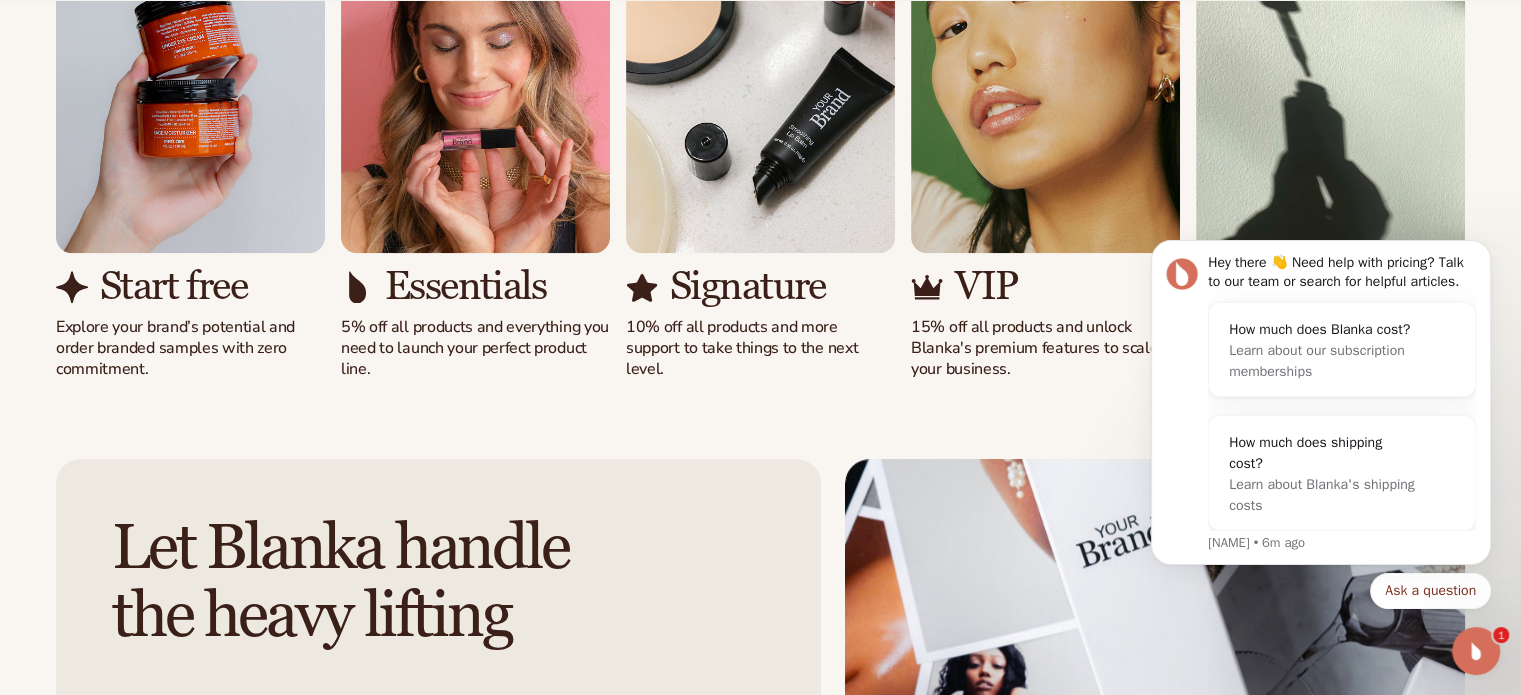 click on "5% off all products and everything you need to launch your perfect product line." at bounding box center (475, 348) 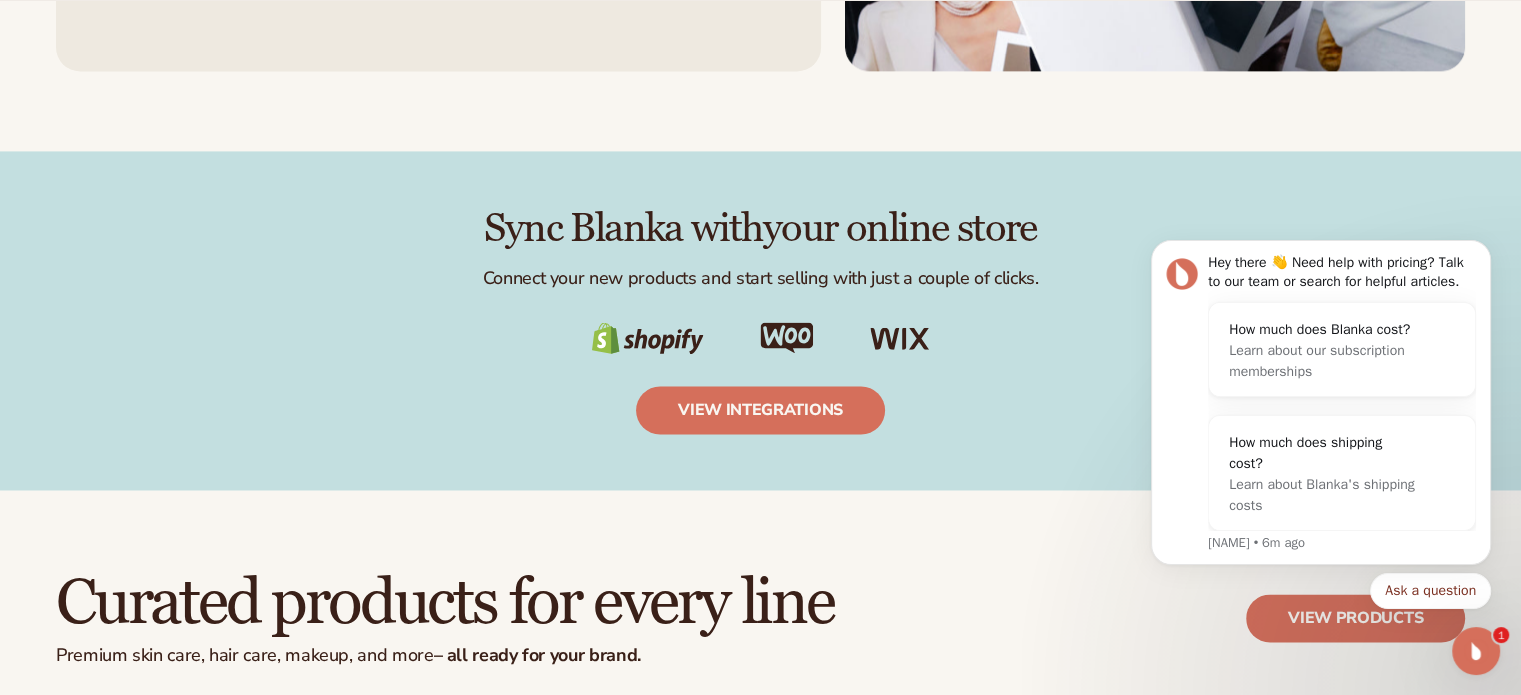 scroll, scrollTop: 3136, scrollLeft: 0, axis: vertical 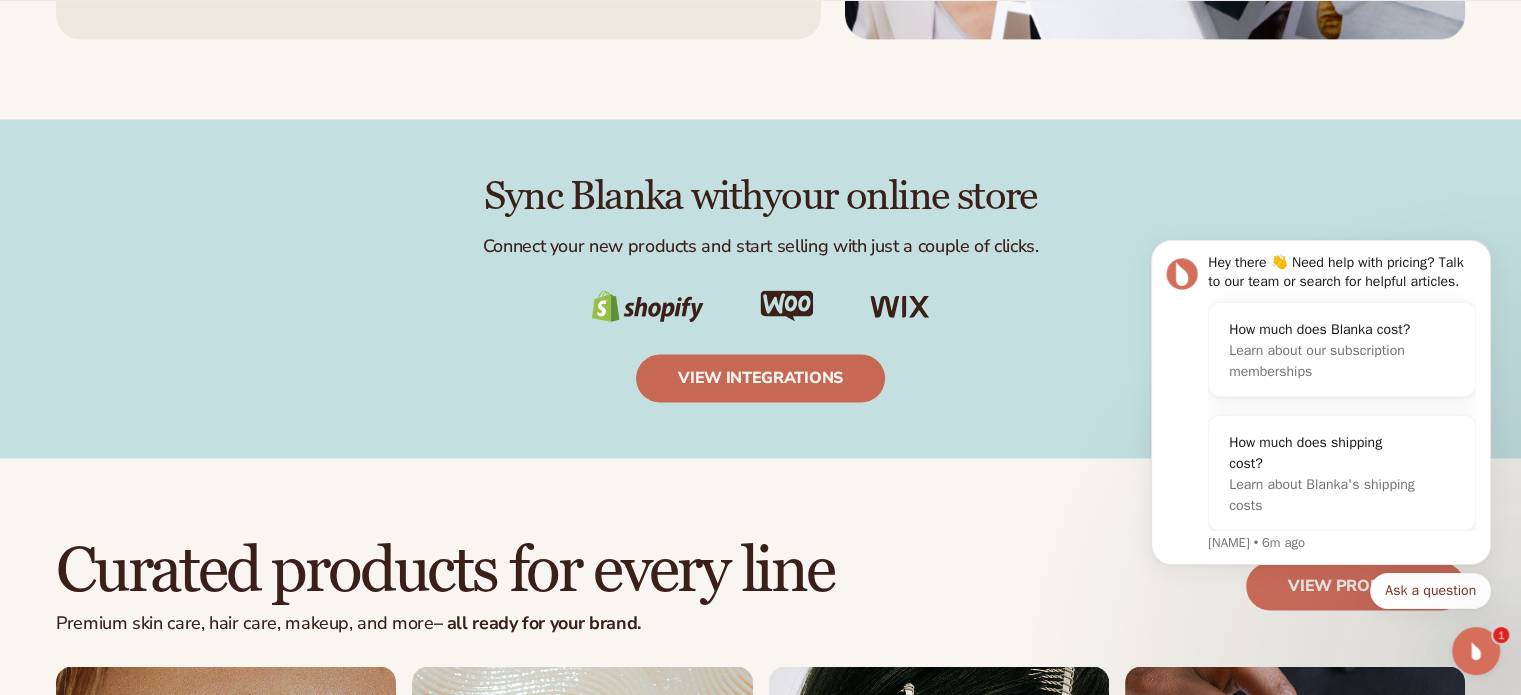 click on "view integrations" at bounding box center (760, 378) 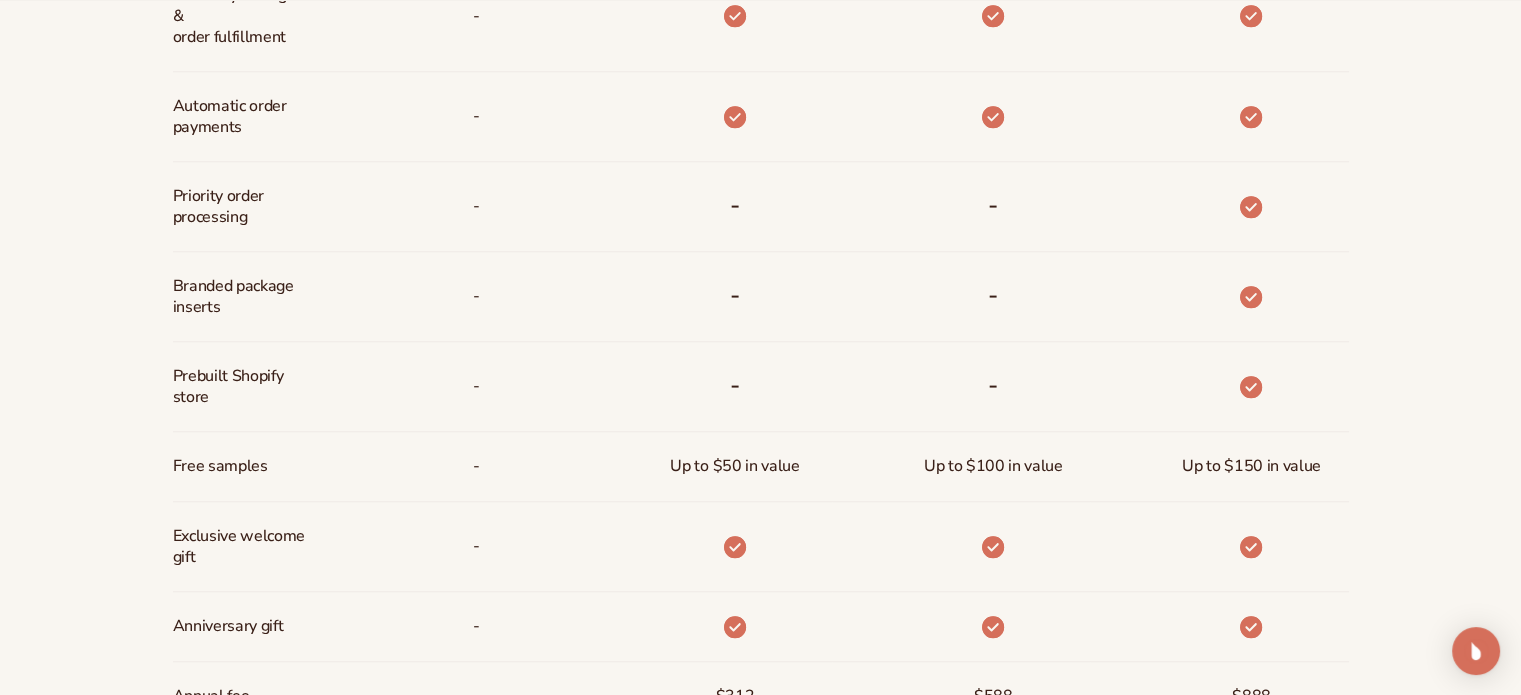 scroll, scrollTop: 1548, scrollLeft: 0, axis: vertical 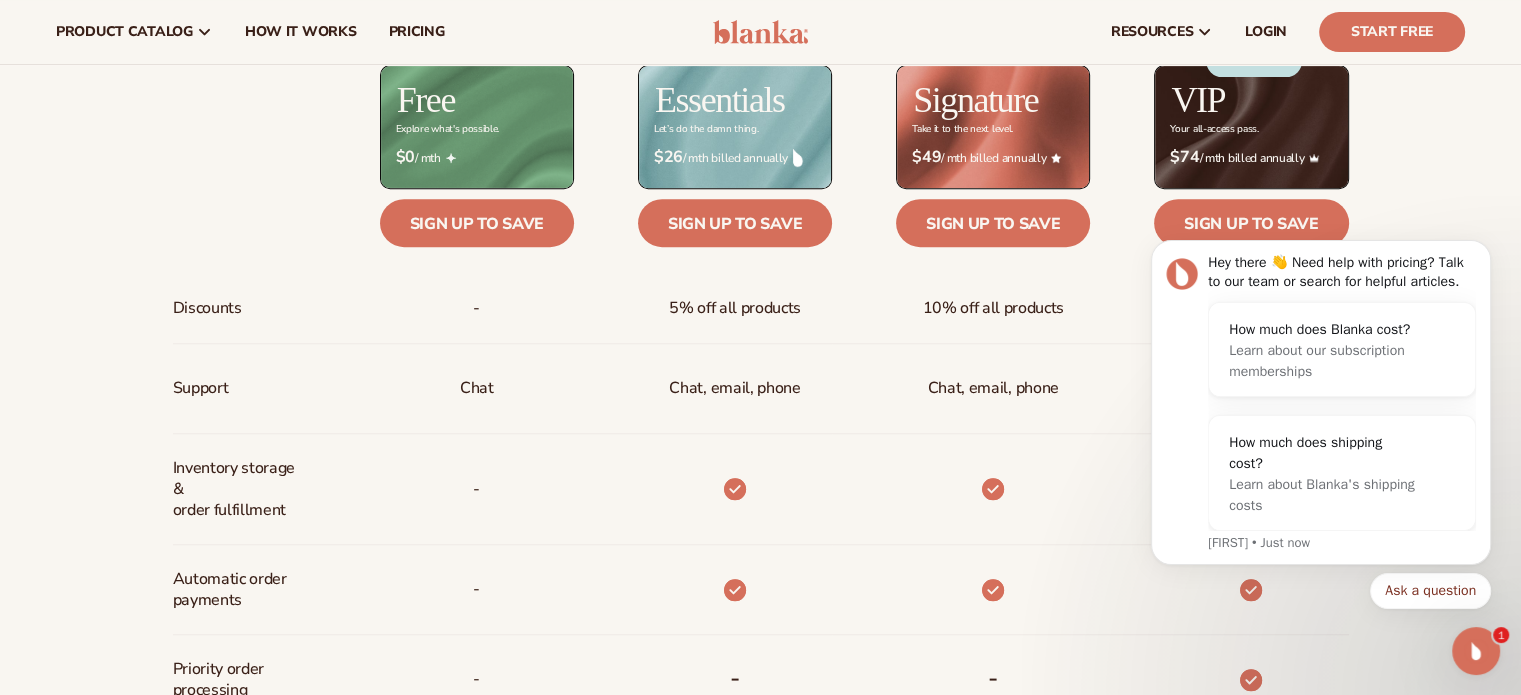 click on "Billed Monthly
billed Yearly
Billed Monthly
billed Yearly
Discounts
Support
Inventory storage &   order fulfillment
Automatic order payments
Priority order processing
Branded package inserts
Prebuilt Shopify store
Free samples" at bounding box center [760, 590] 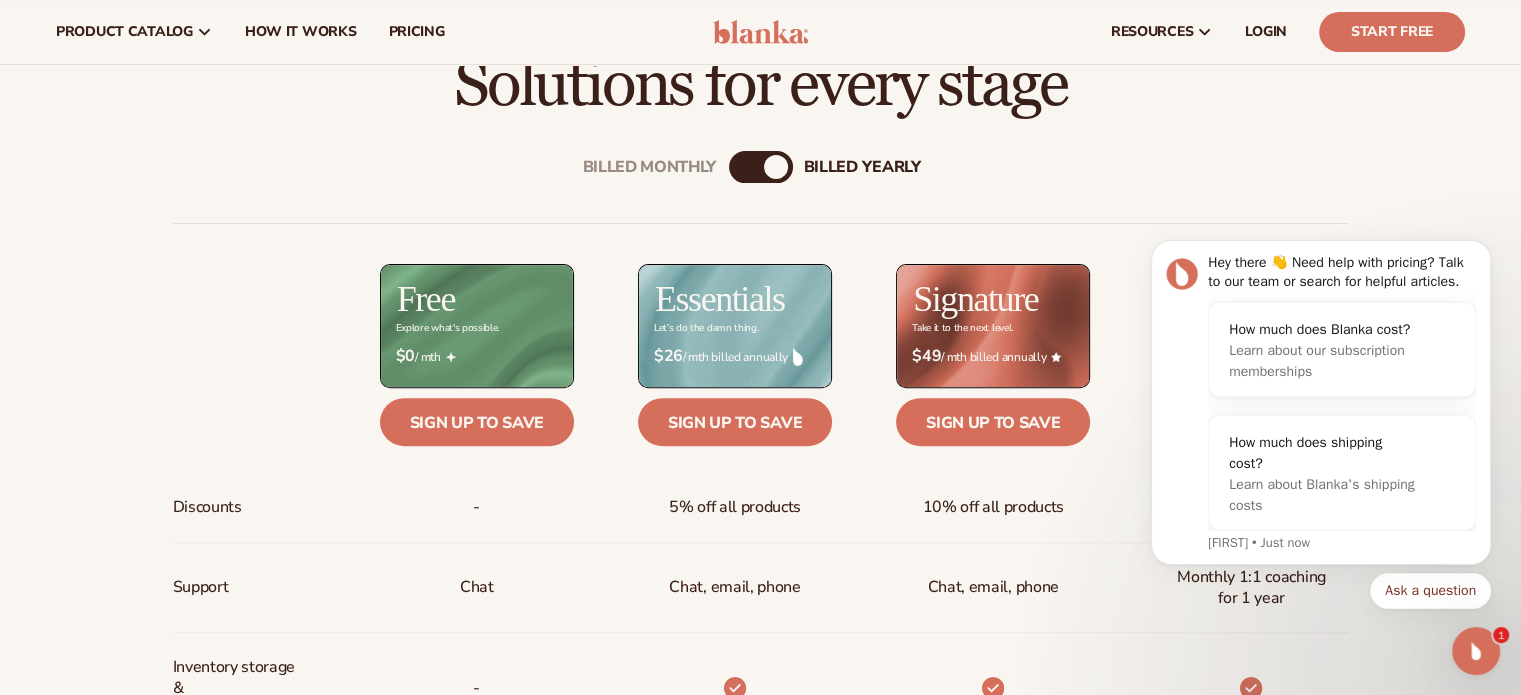 scroll, scrollTop: 648, scrollLeft: 0, axis: vertical 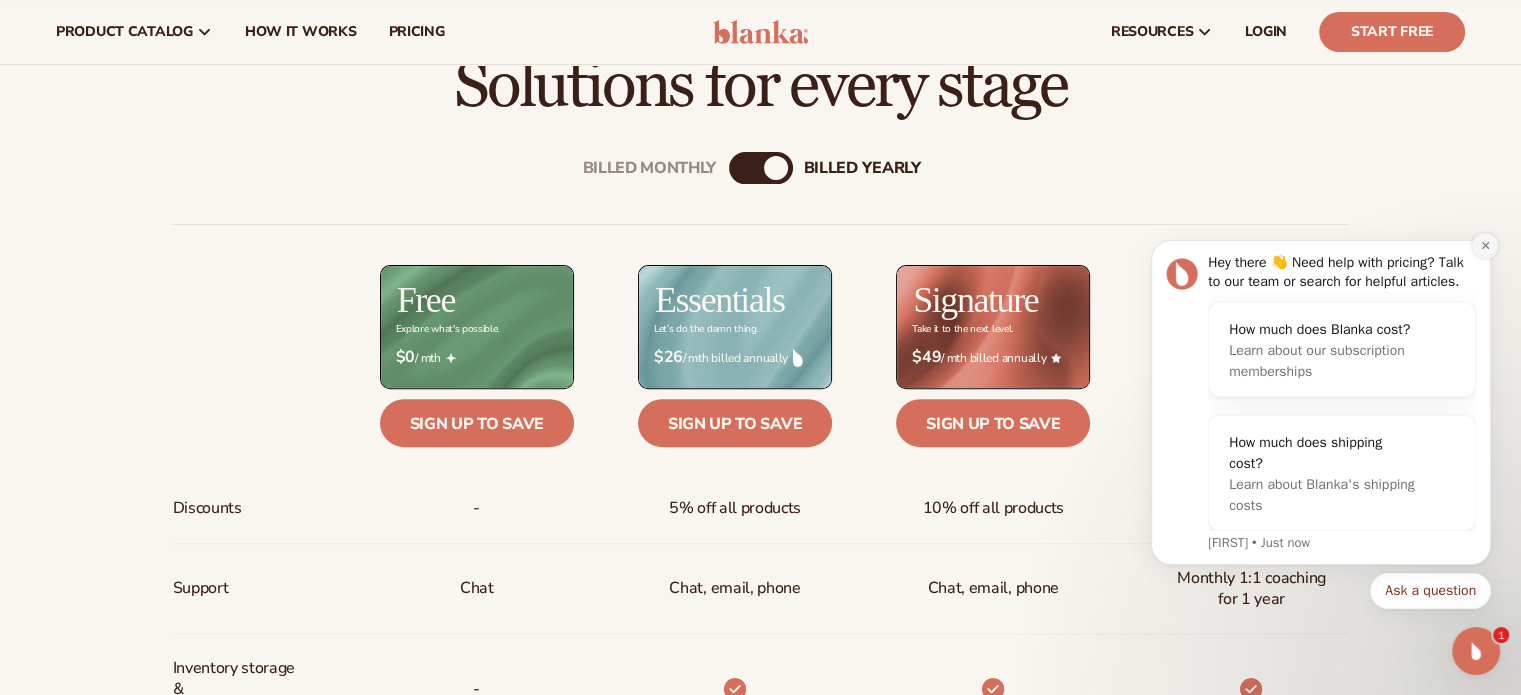 click at bounding box center (1485, 246) 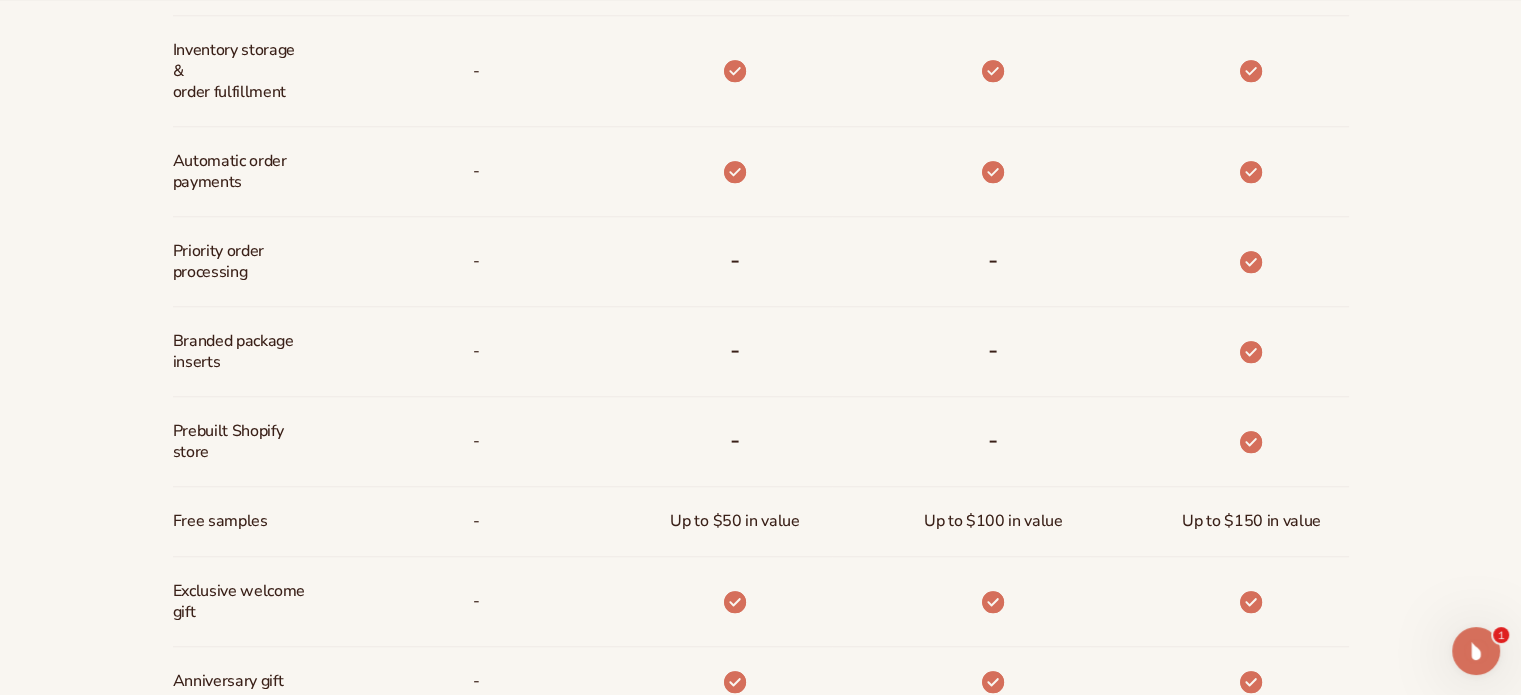 scroll, scrollTop: 1348, scrollLeft: 0, axis: vertical 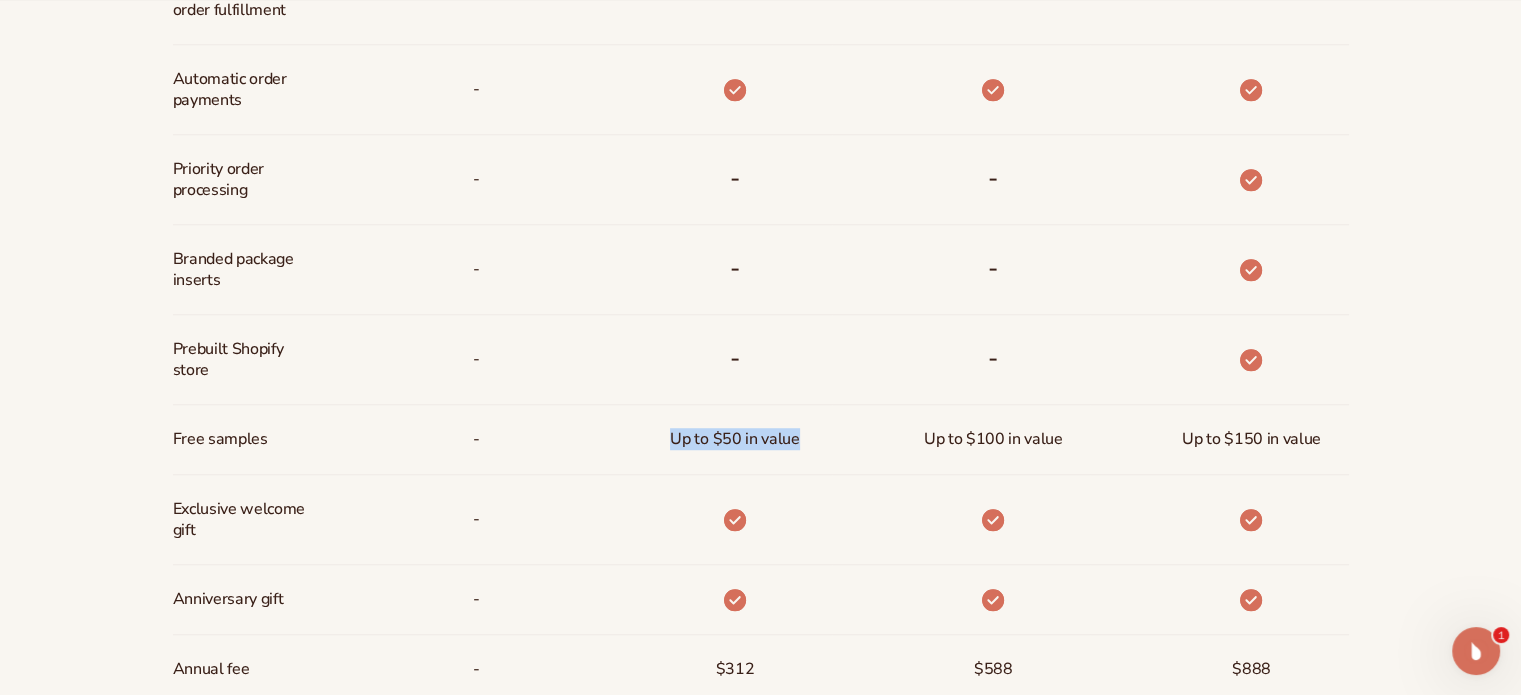 drag, startPoint x: 669, startPoint y: 439, endPoint x: 828, endPoint y: 433, distance: 159.11317 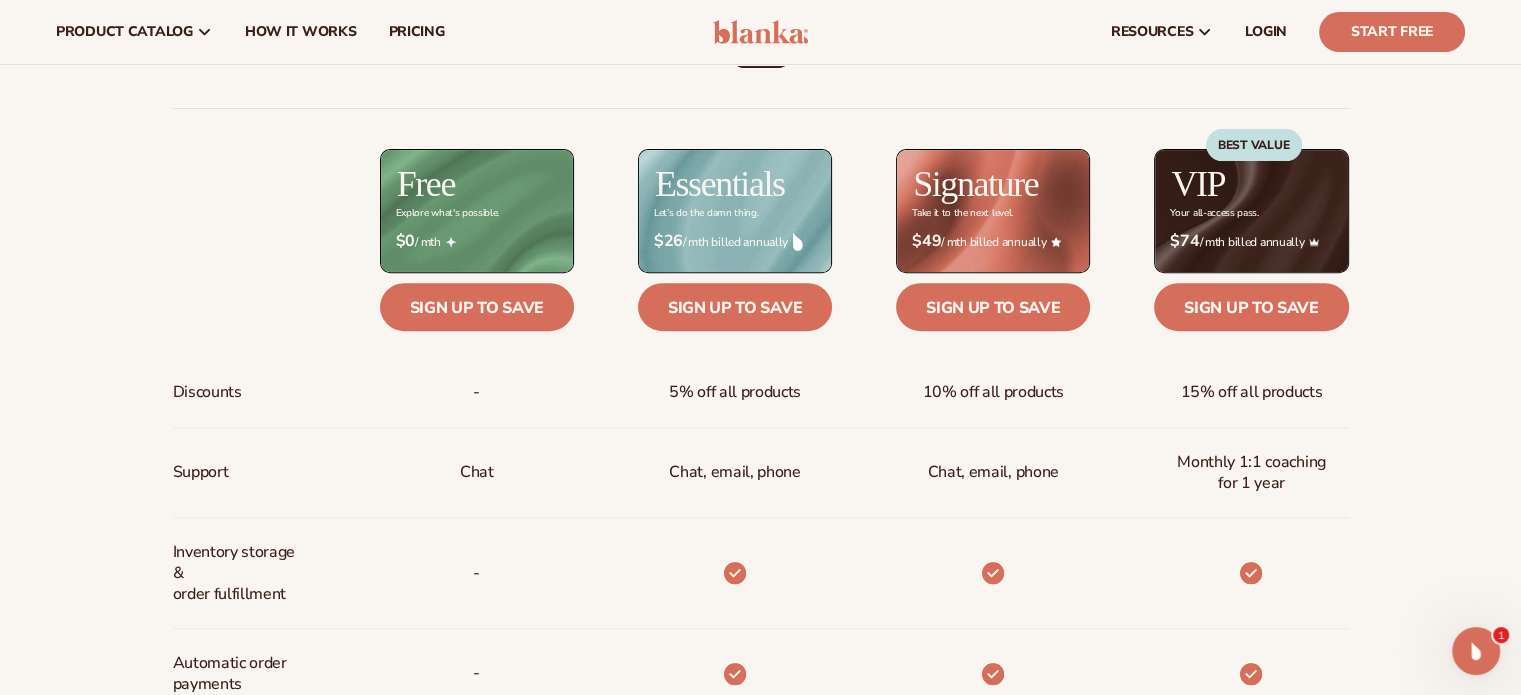 scroll, scrollTop: 748, scrollLeft: 0, axis: vertical 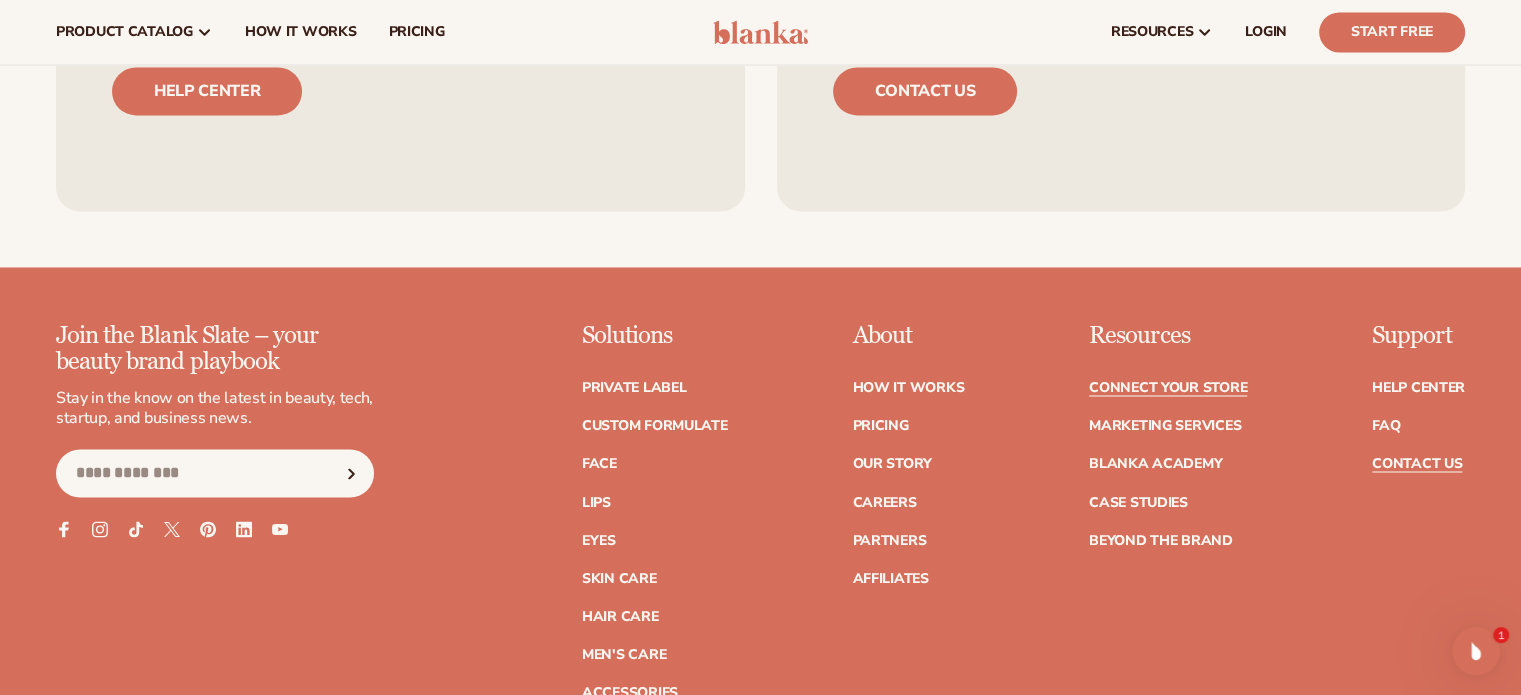 click on "Contact Us" at bounding box center (1417, 464) 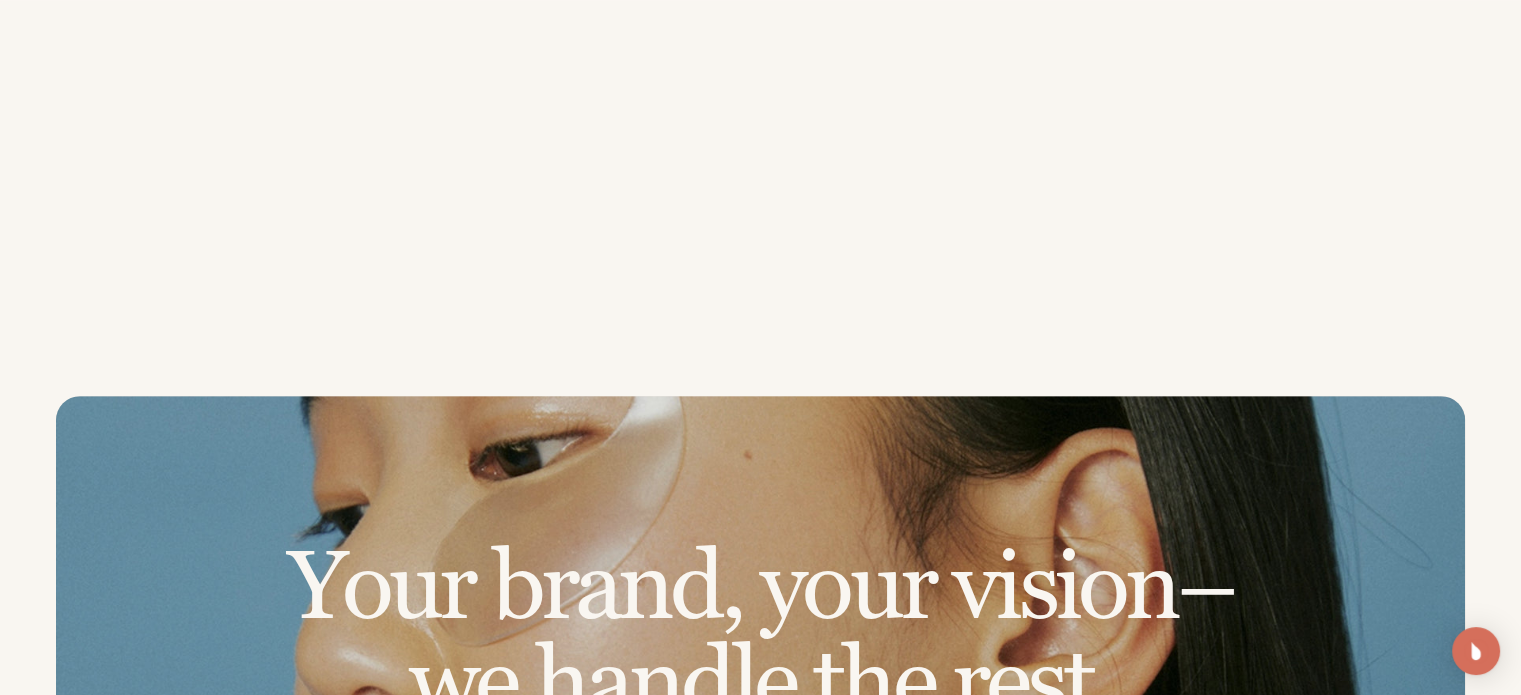 scroll, scrollTop: 1000, scrollLeft: 0, axis: vertical 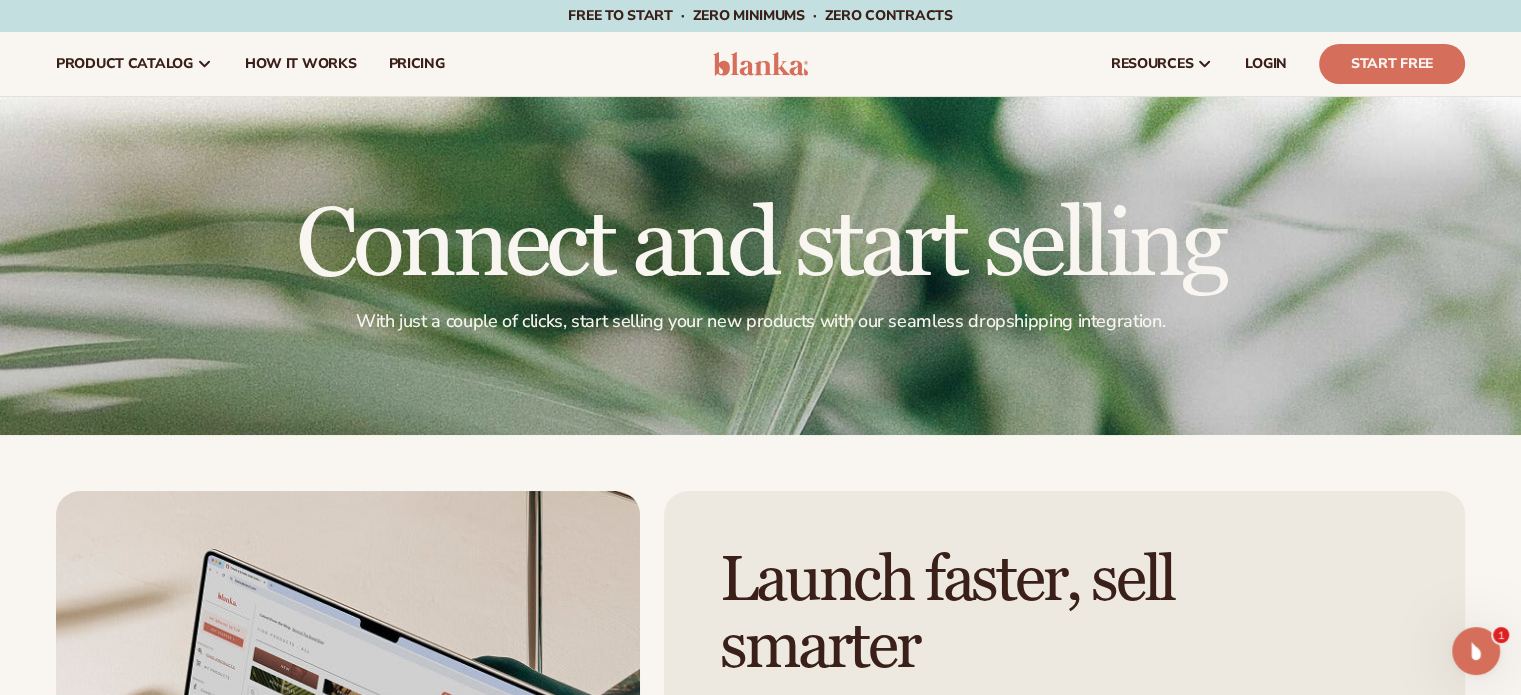 click on "Cart
product catalog
The Lab by Blanka" at bounding box center (760, 64) 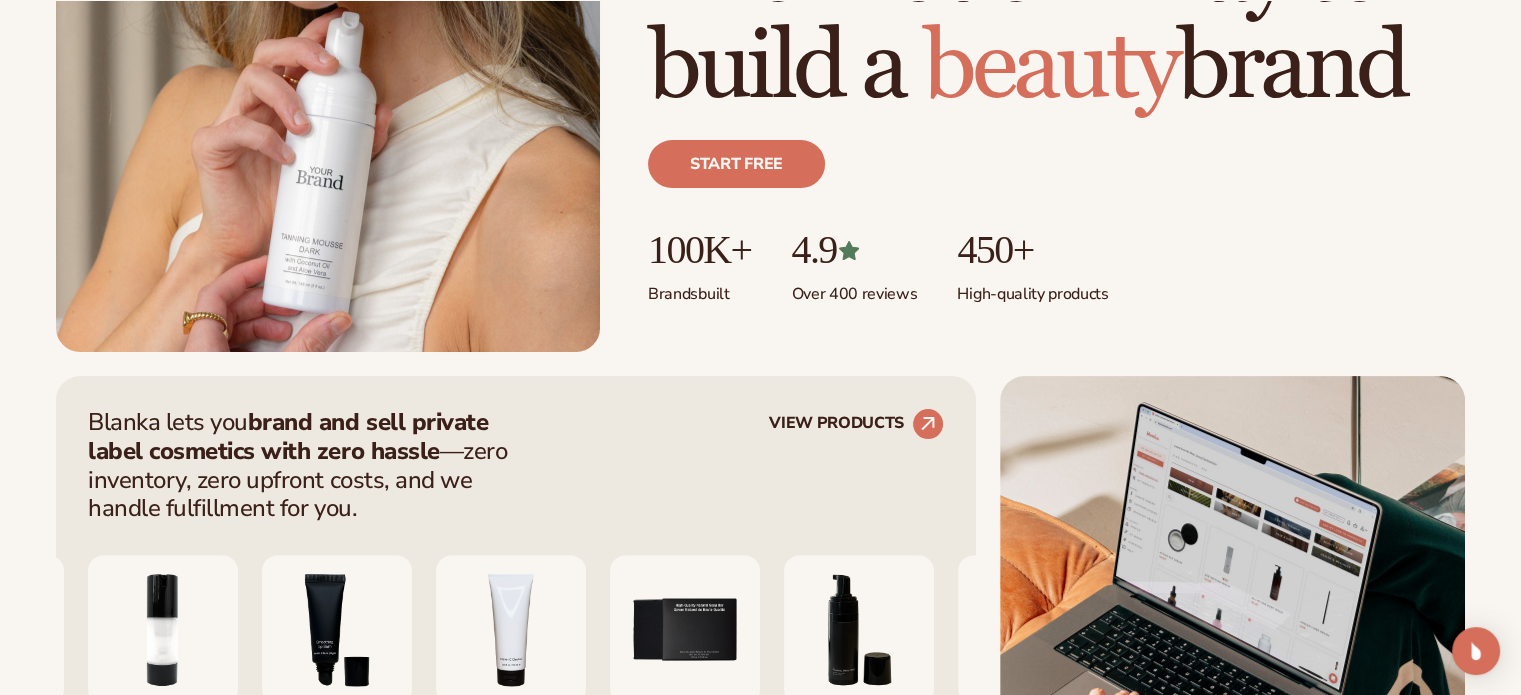 scroll, scrollTop: 600, scrollLeft: 0, axis: vertical 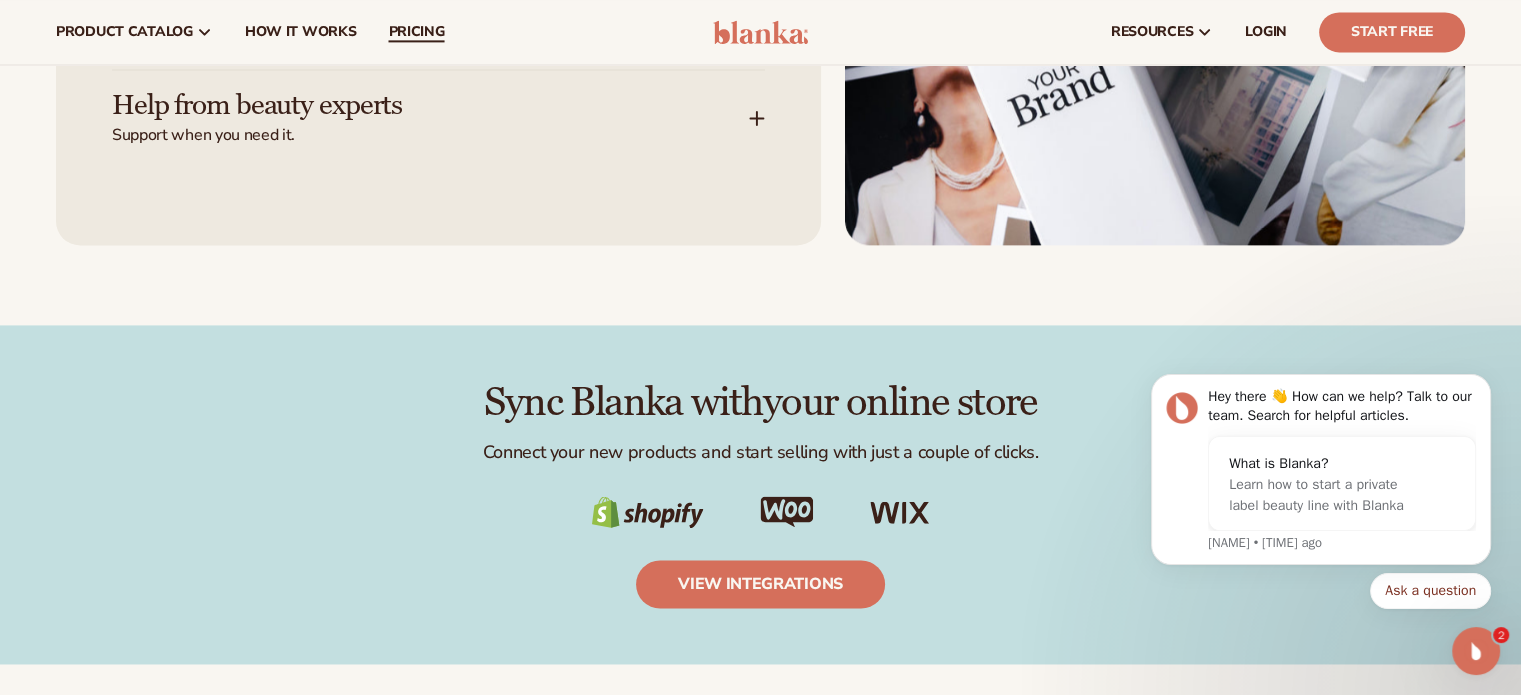click on "pricing" at bounding box center [416, 32] 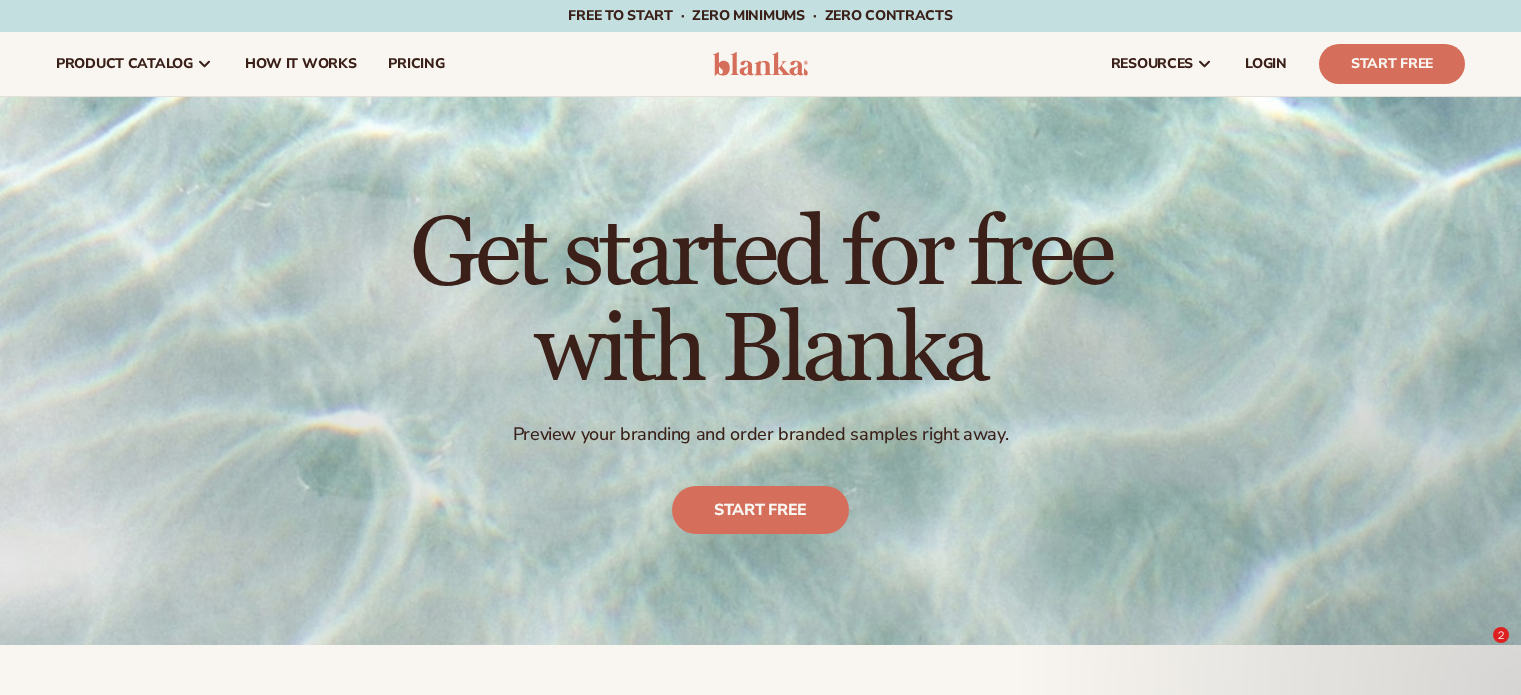 scroll, scrollTop: 0, scrollLeft: 0, axis: both 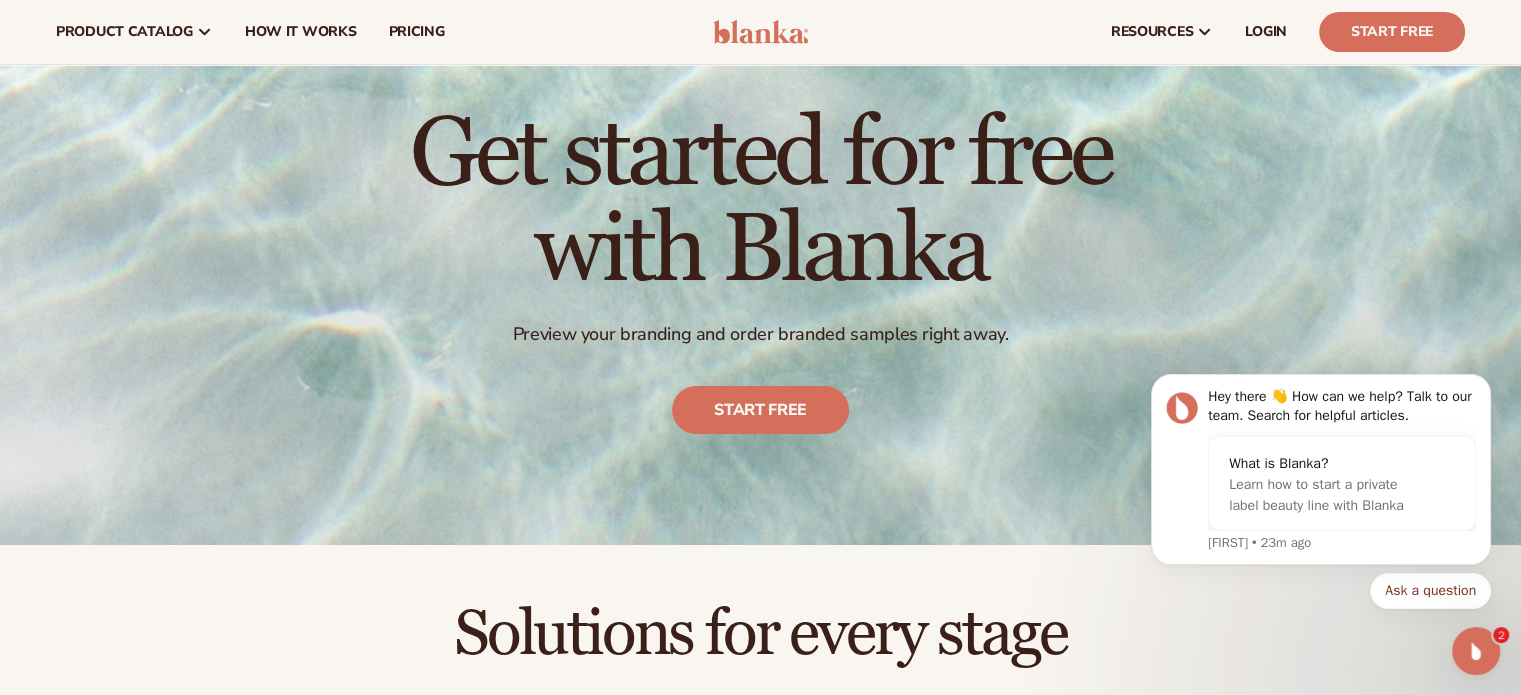 click at bounding box center [760, 32] 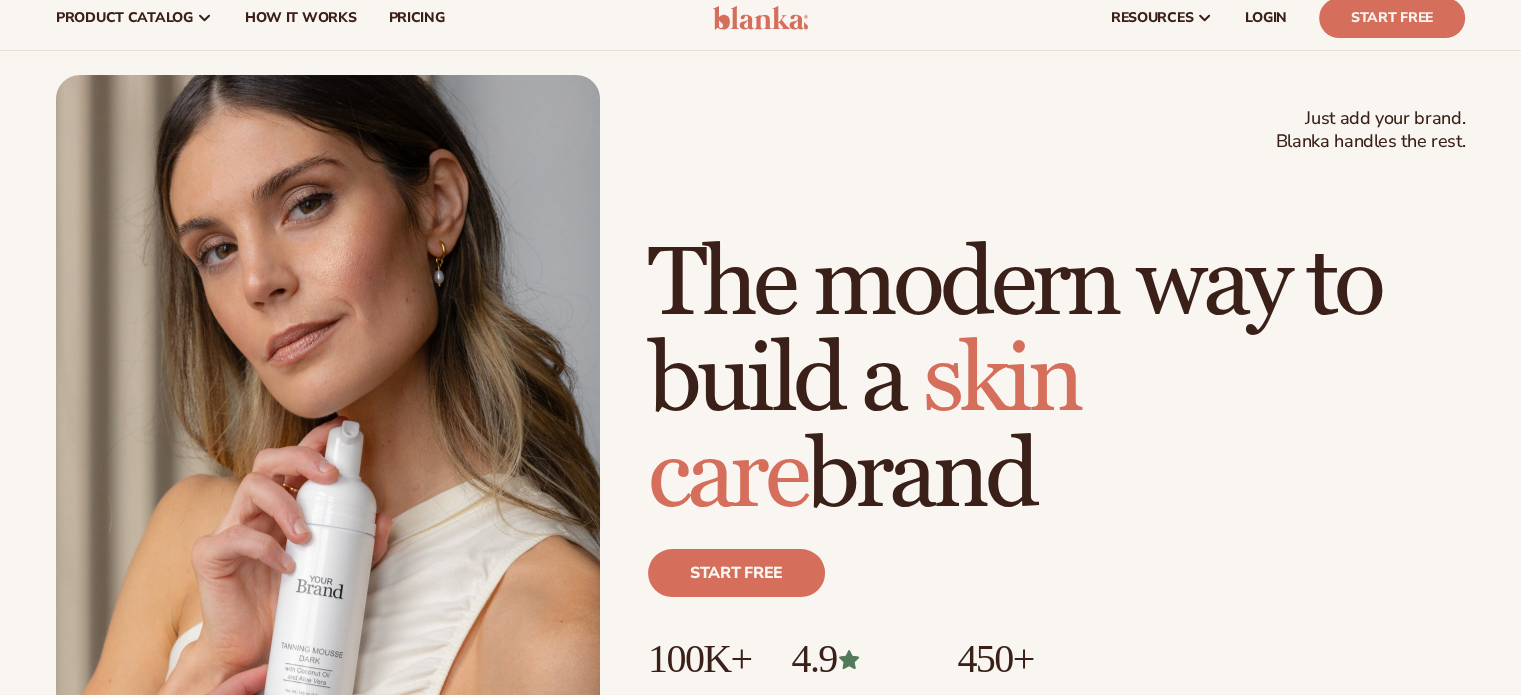 scroll, scrollTop: 200, scrollLeft: 0, axis: vertical 